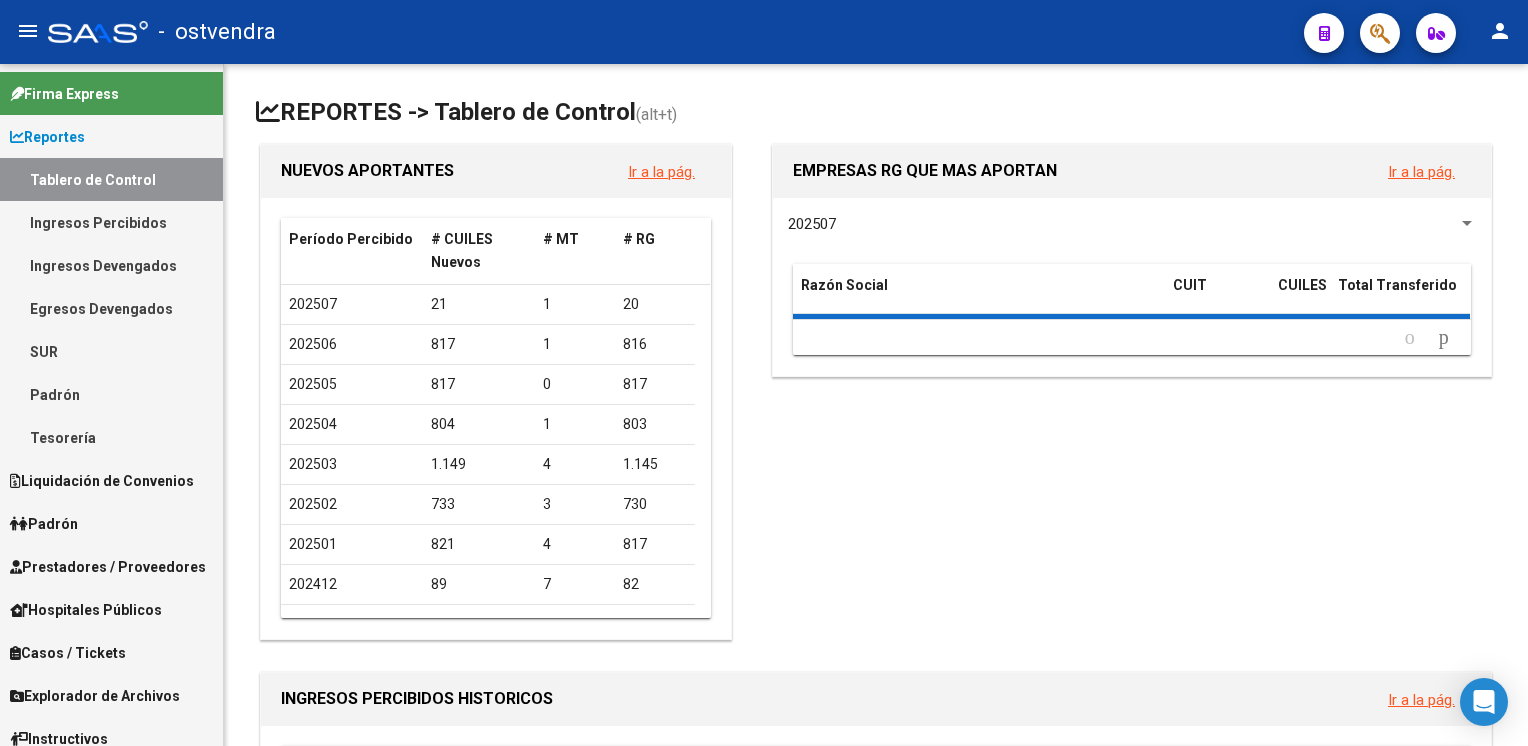 scroll, scrollTop: 0, scrollLeft: 0, axis: both 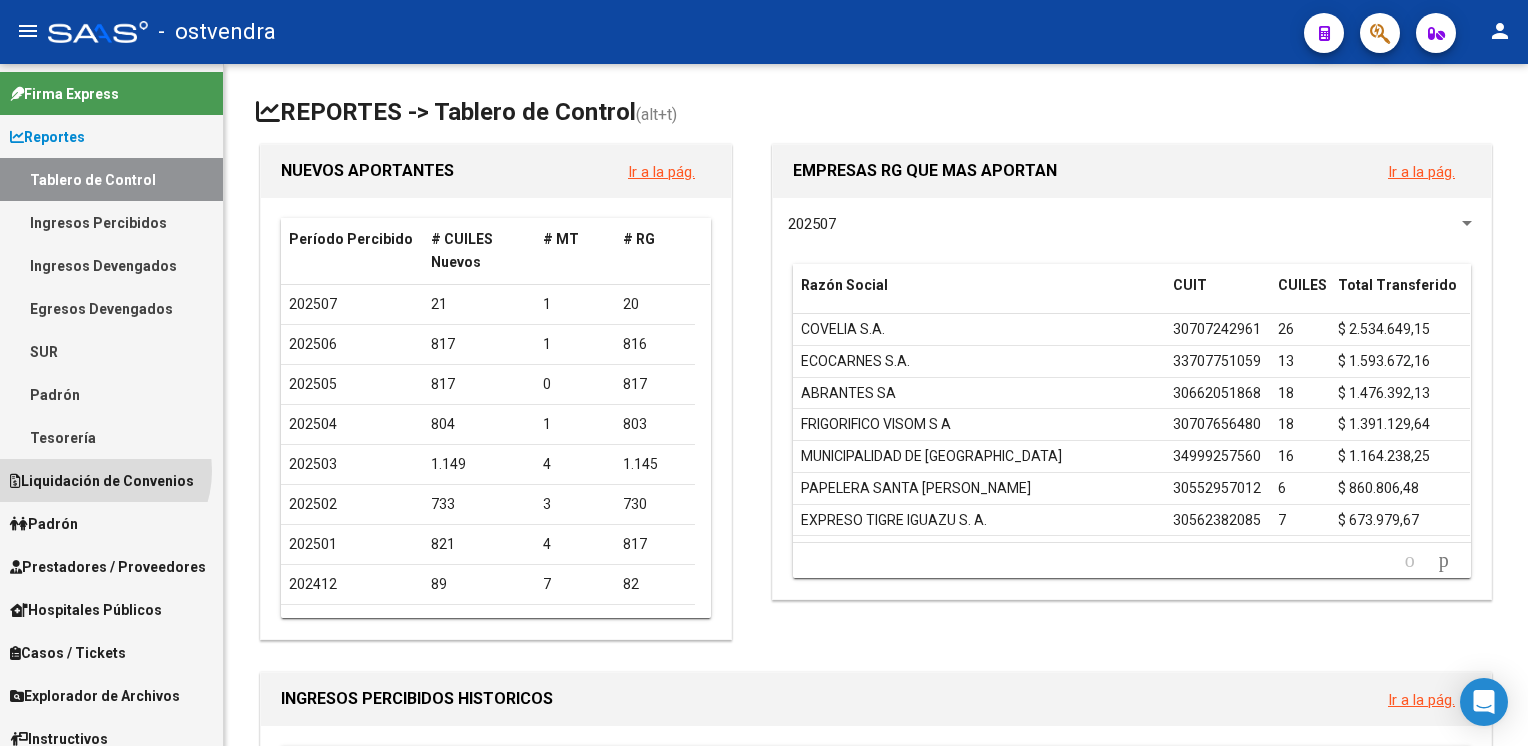 click on "Liquidación de Convenios" at bounding box center (102, 481) 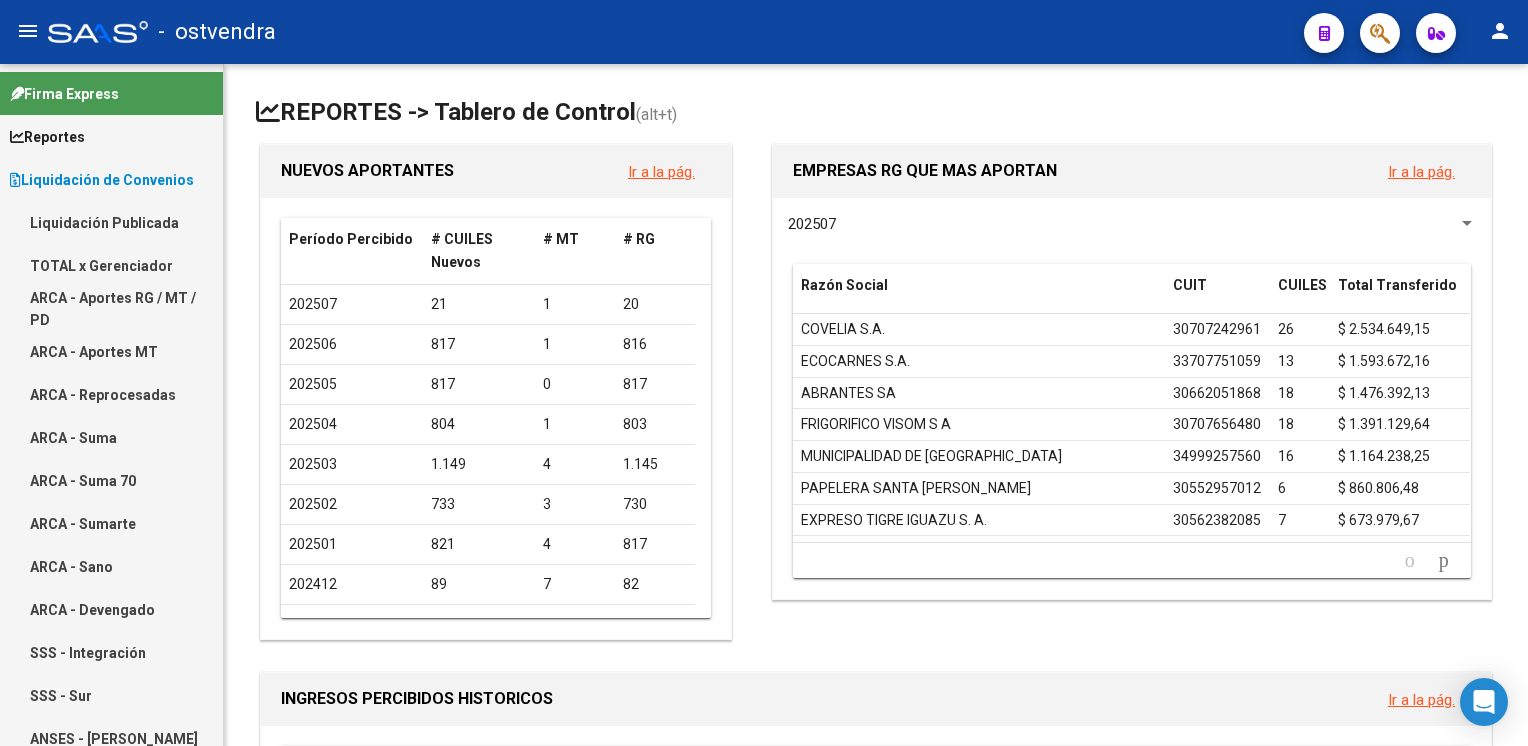 click on "Firma Express" at bounding box center [64, 94] 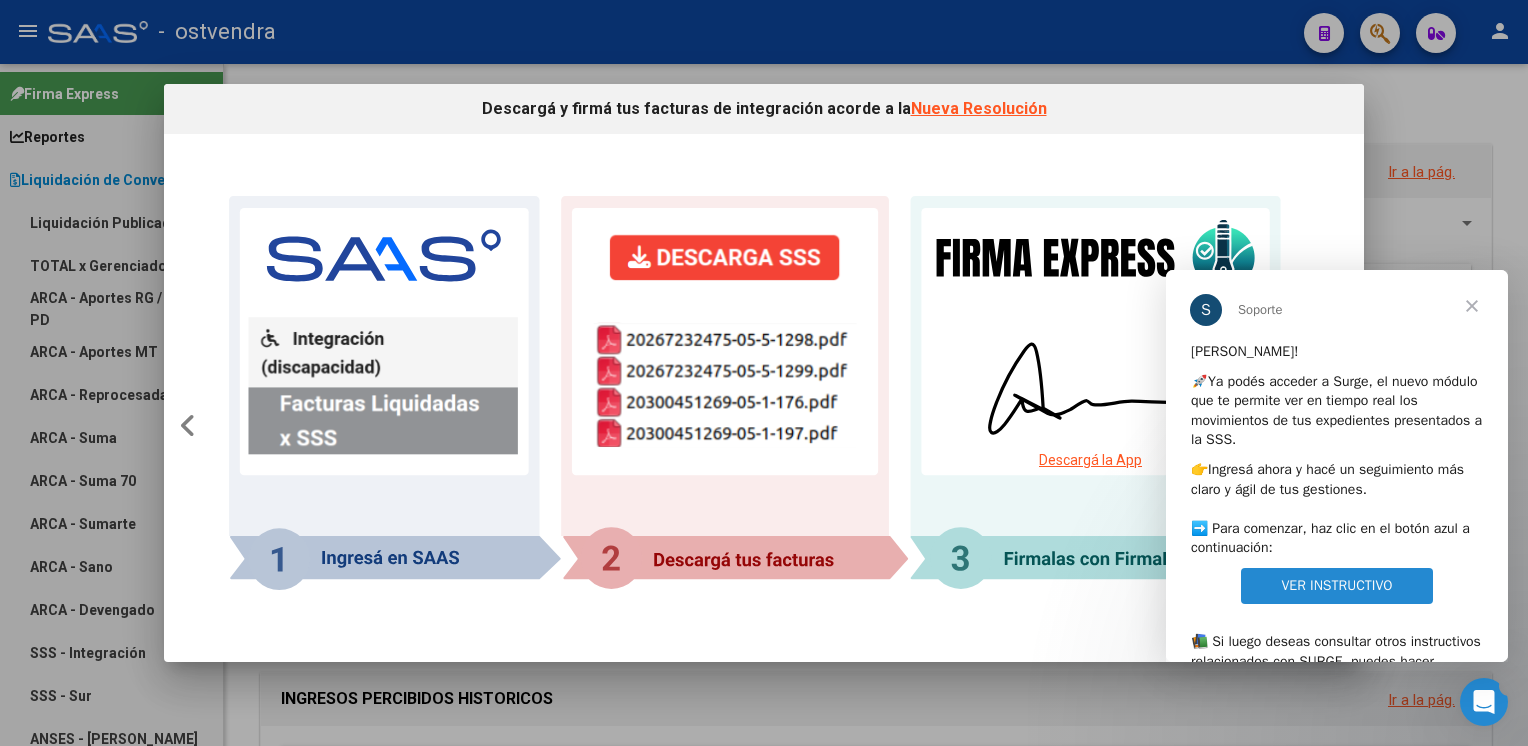 scroll, scrollTop: 0, scrollLeft: 0, axis: both 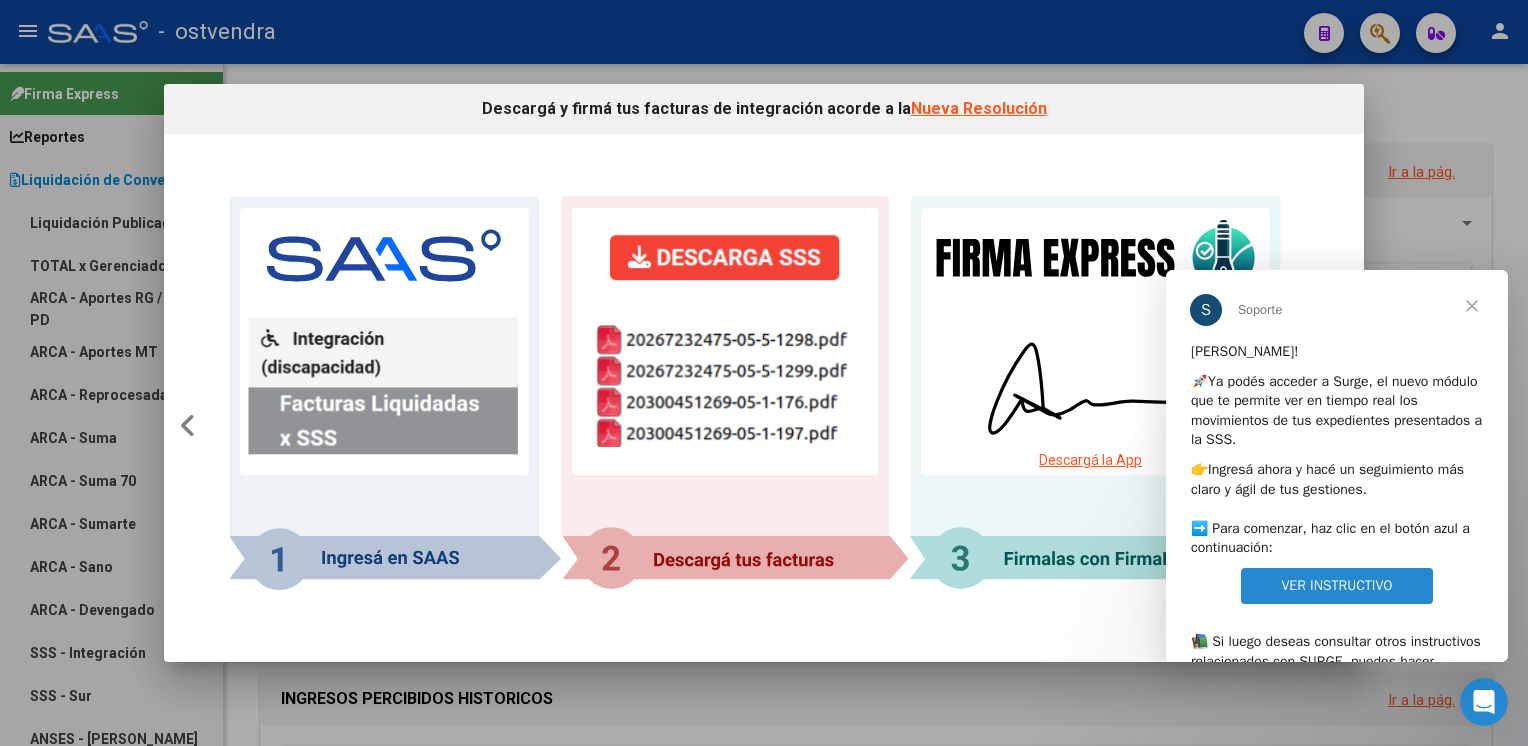click at bounding box center (764, 373) 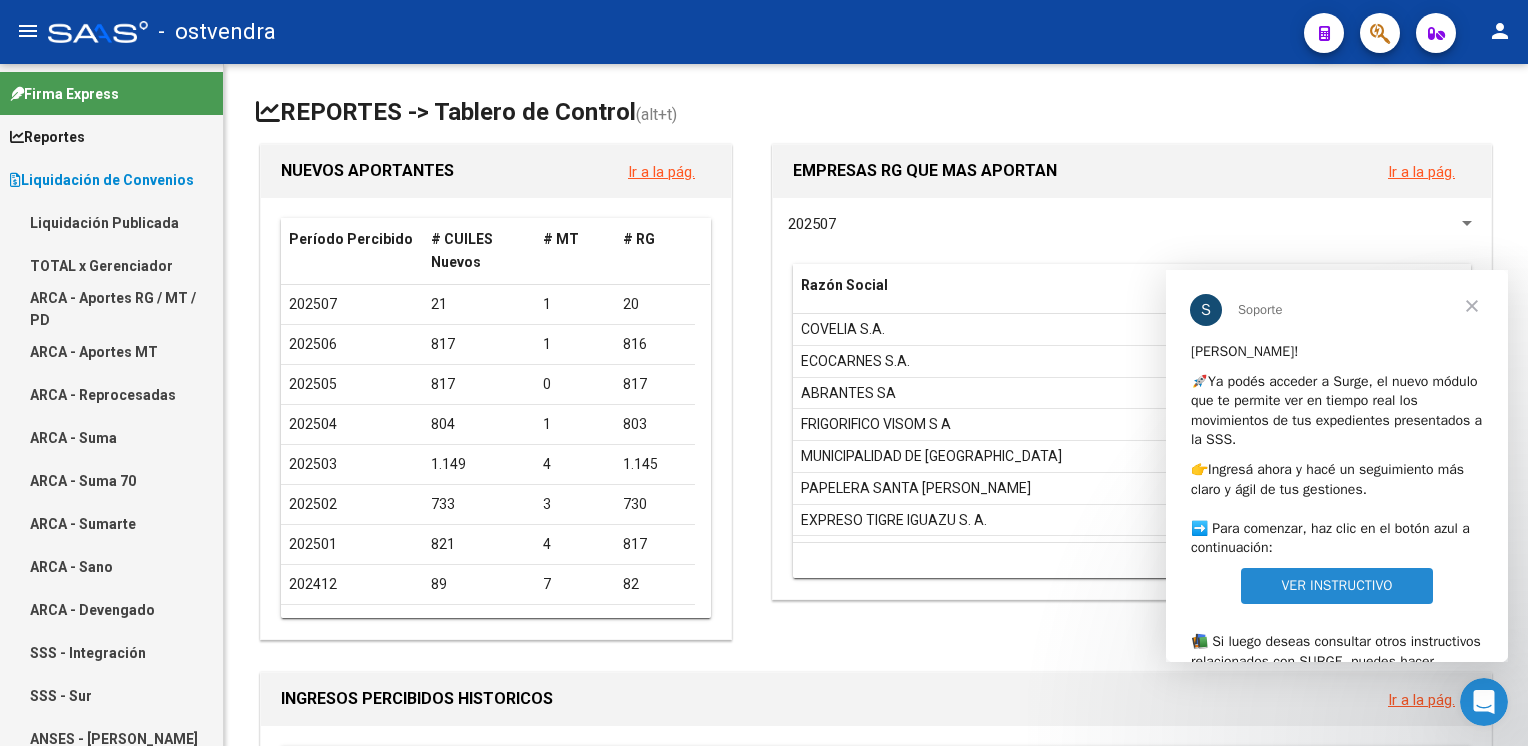 click at bounding box center [1472, 306] 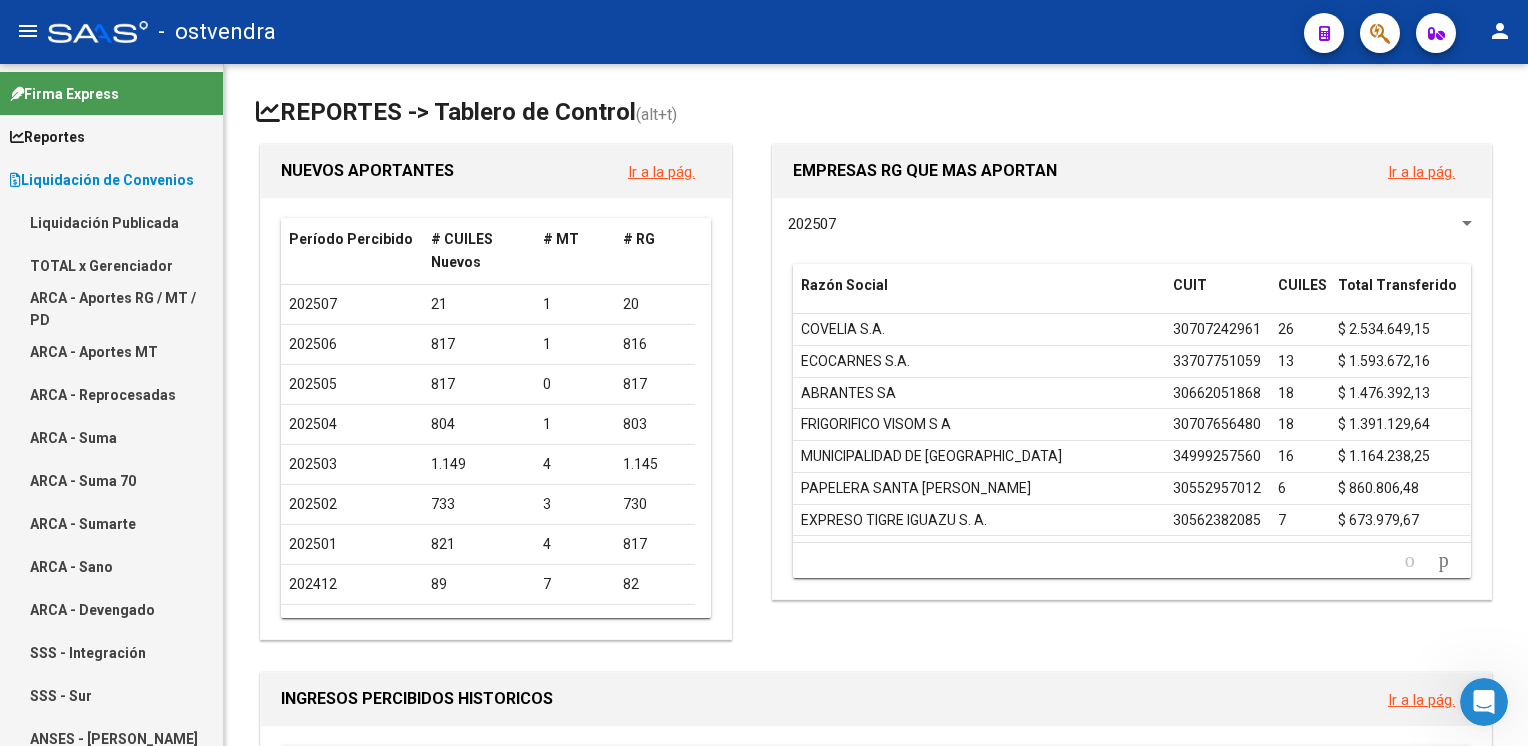 click on "Liquidación de Convenios" at bounding box center [102, 180] 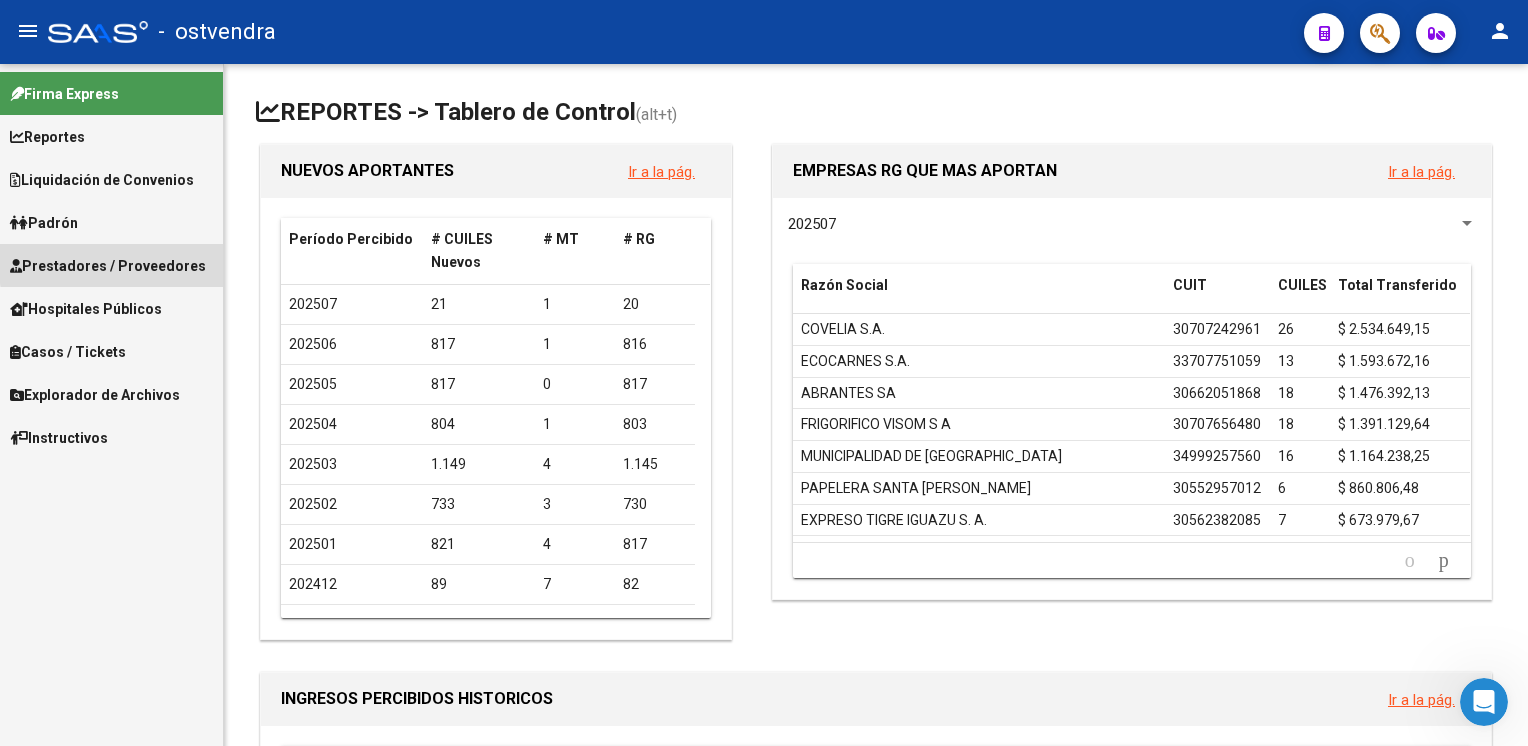 click on "Prestadores / Proveedores" at bounding box center (108, 266) 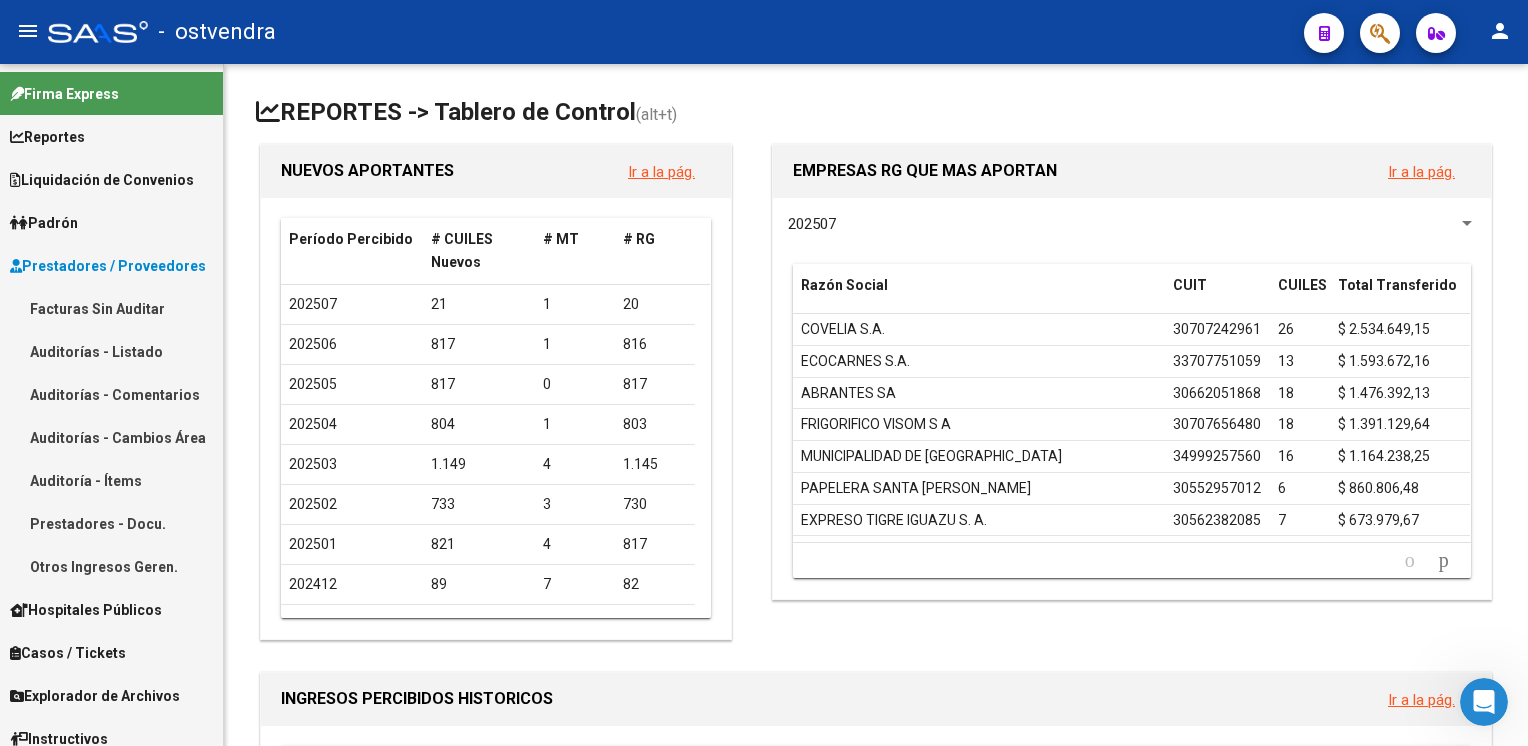 click on "Liquidación de Convenios" at bounding box center (102, 180) 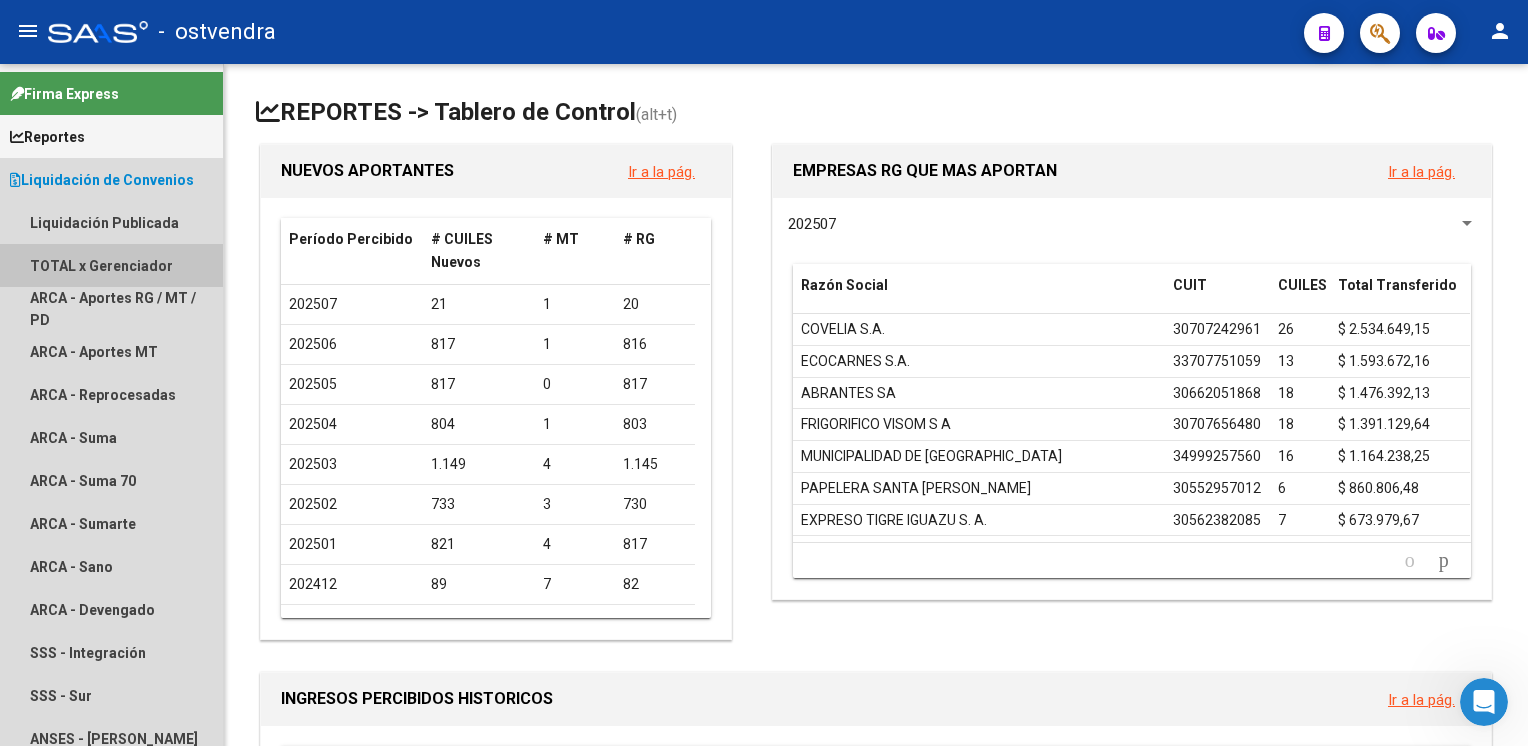 click on "TOTAL x Gerenciador" at bounding box center [111, 265] 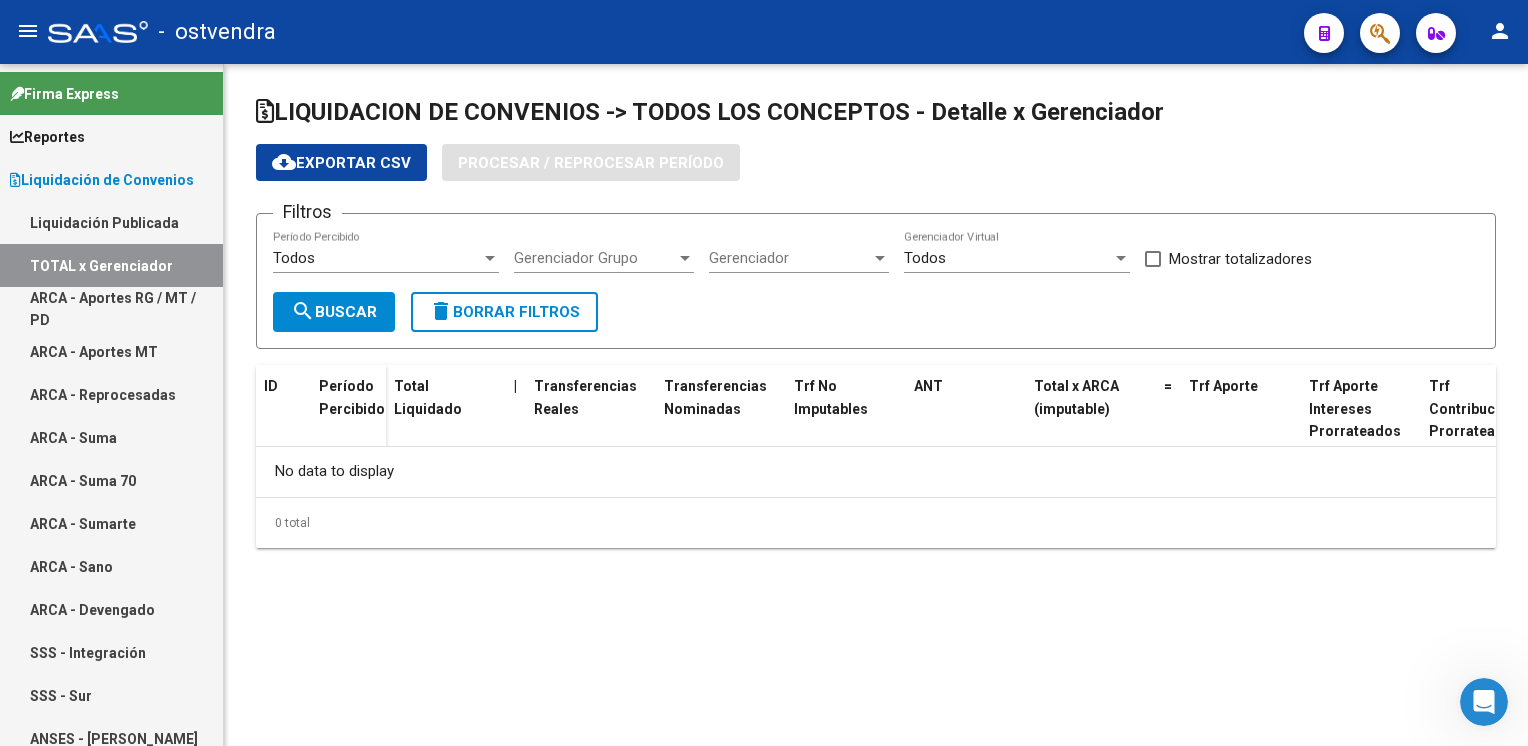checkbox on "true" 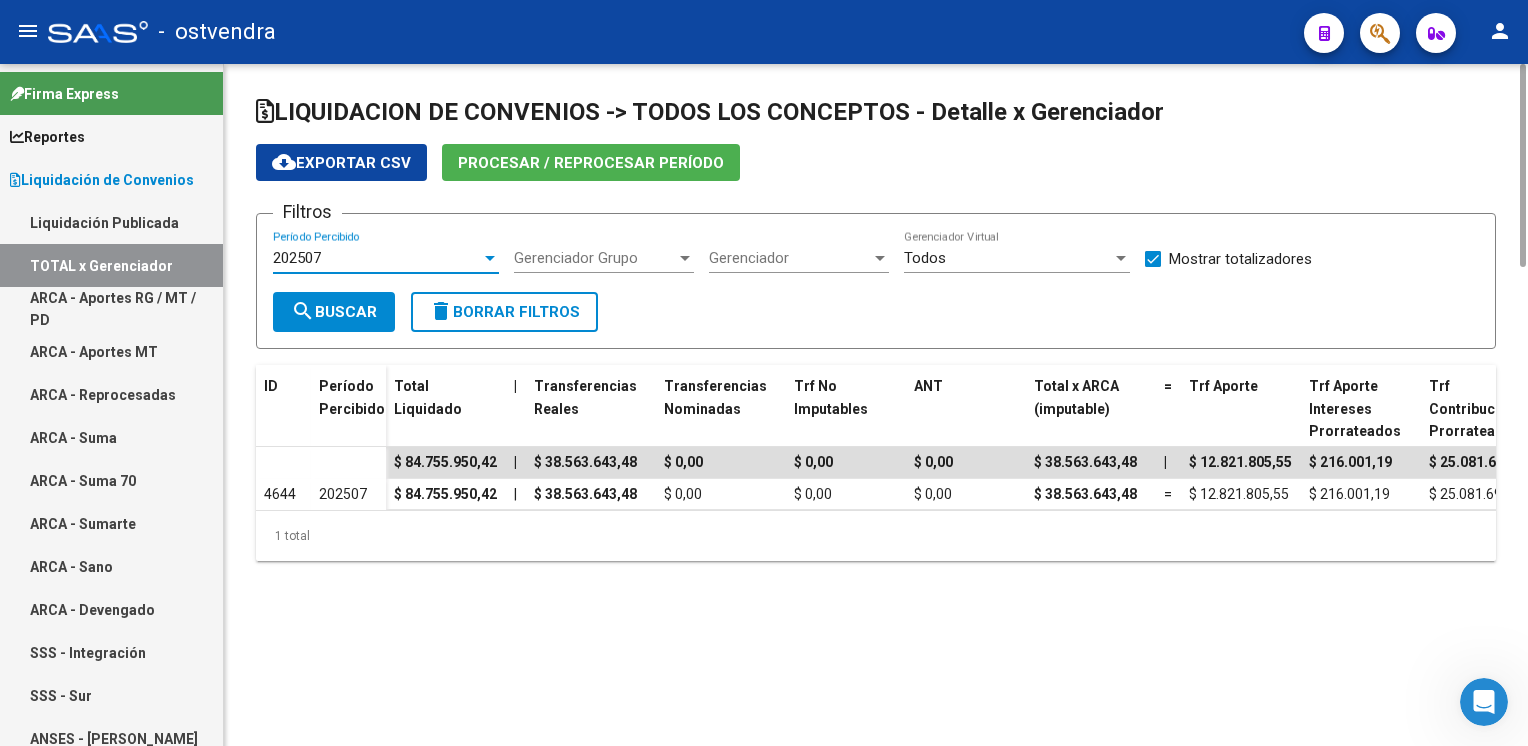click on "202507" at bounding box center [377, 258] 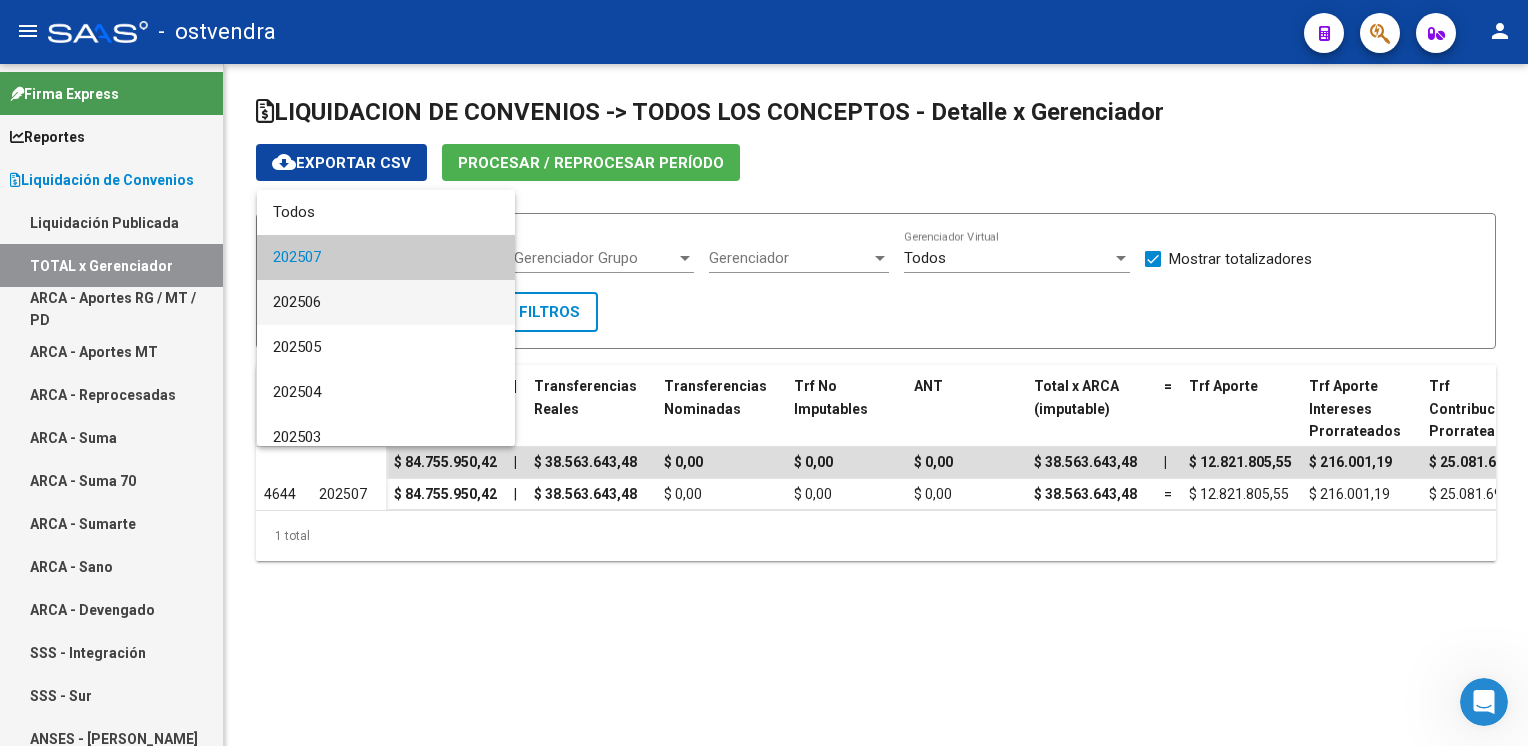 click on "202506" at bounding box center (386, 302) 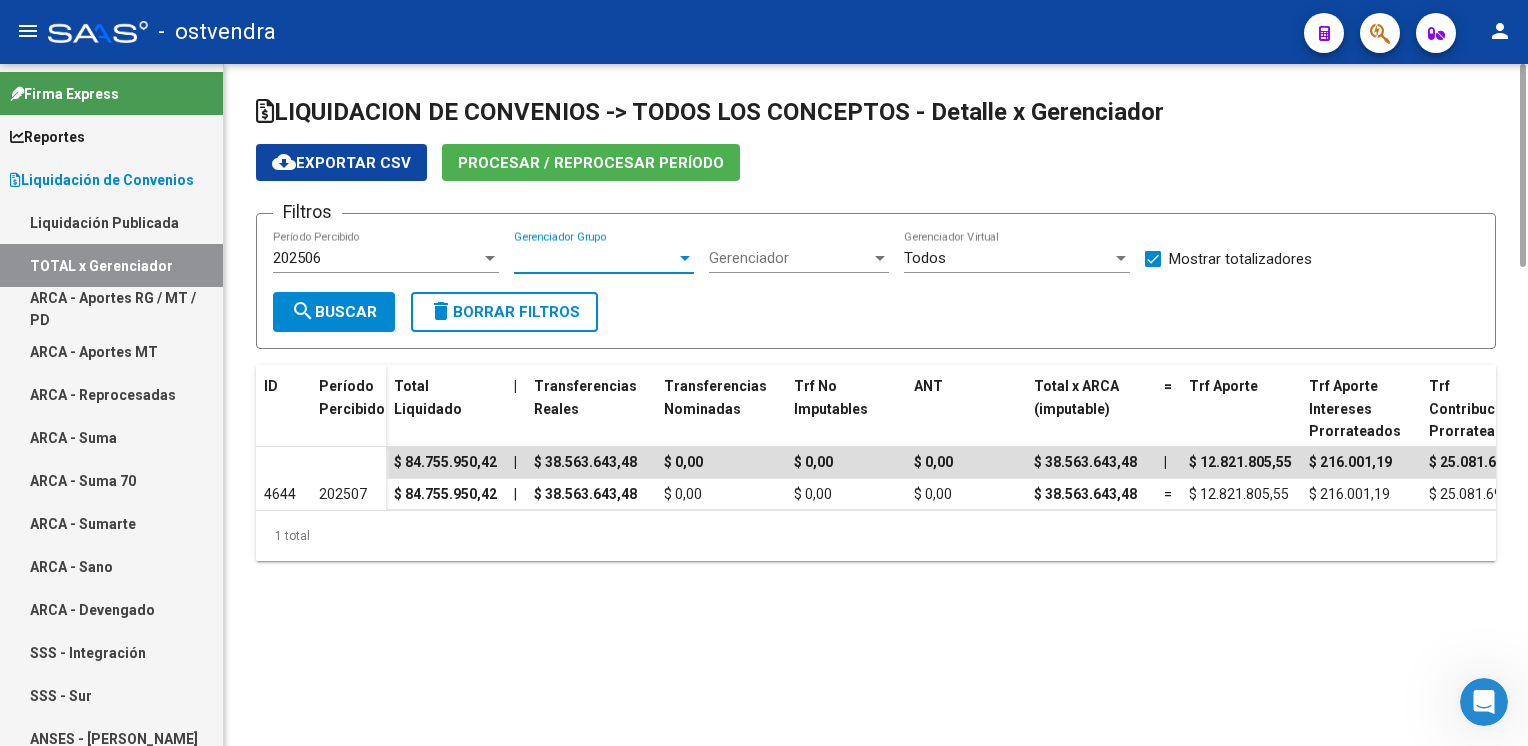 click on "Gerenciador Grupo" at bounding box center (595, 258) 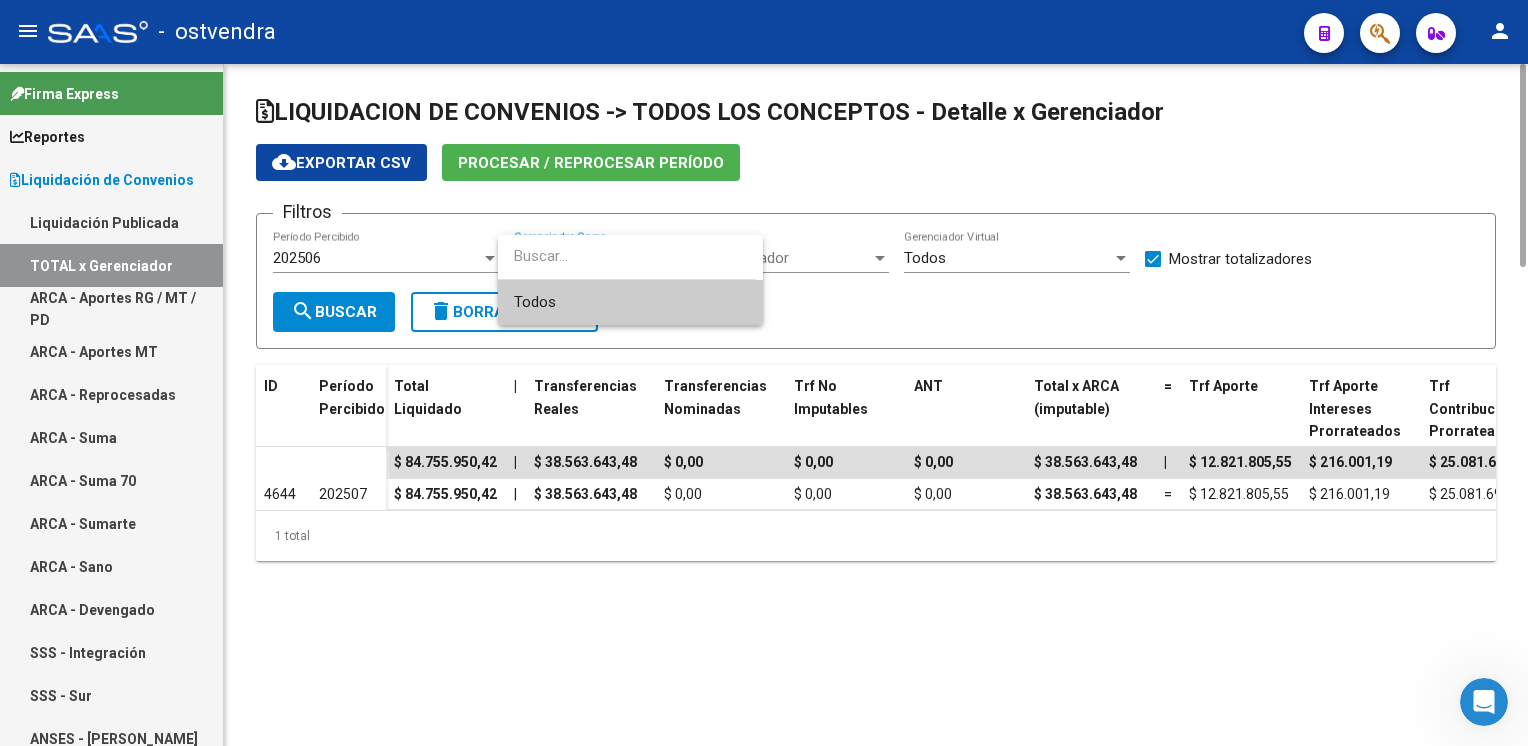 click at bounding box center (764, 373) 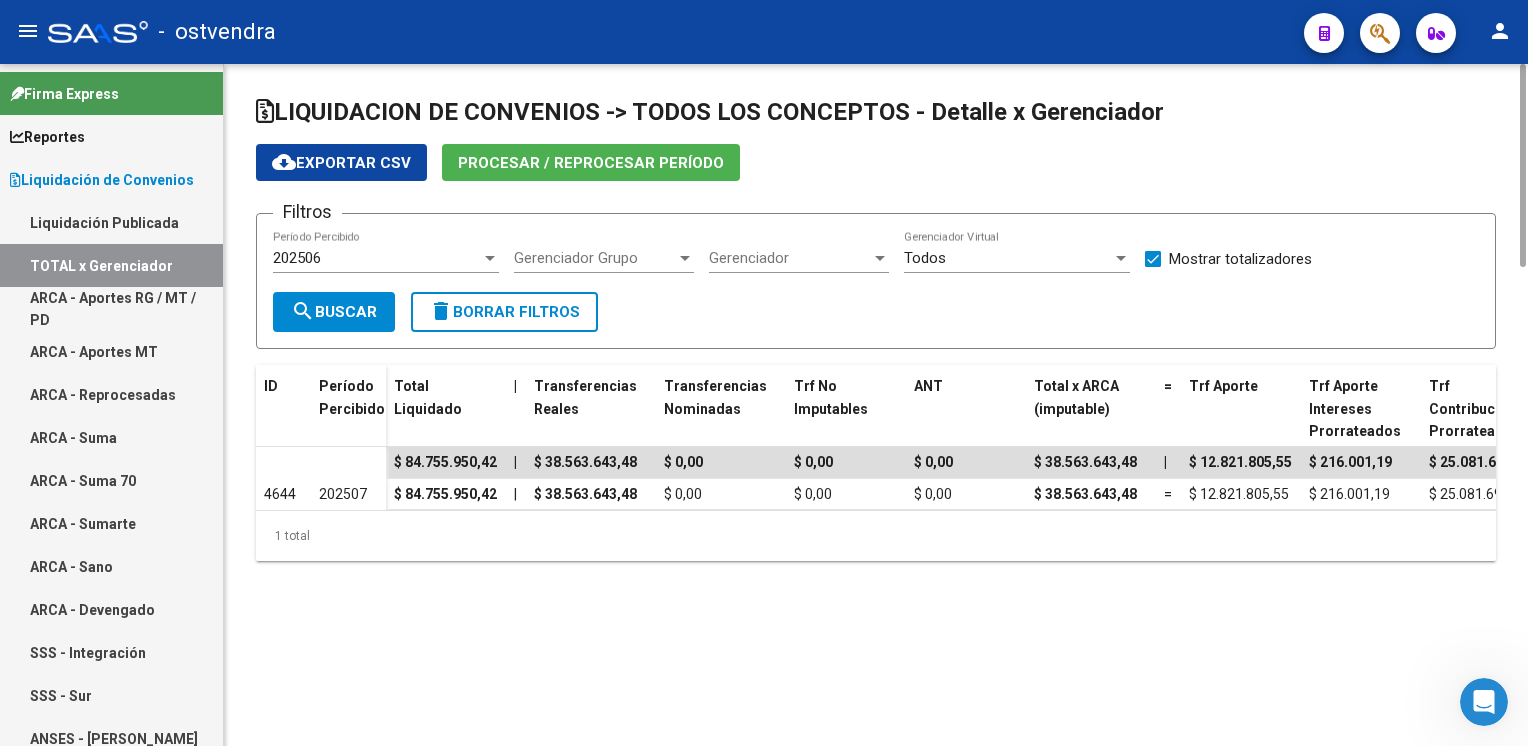 click on "Gerenciador" at bounding box center (790, 258) 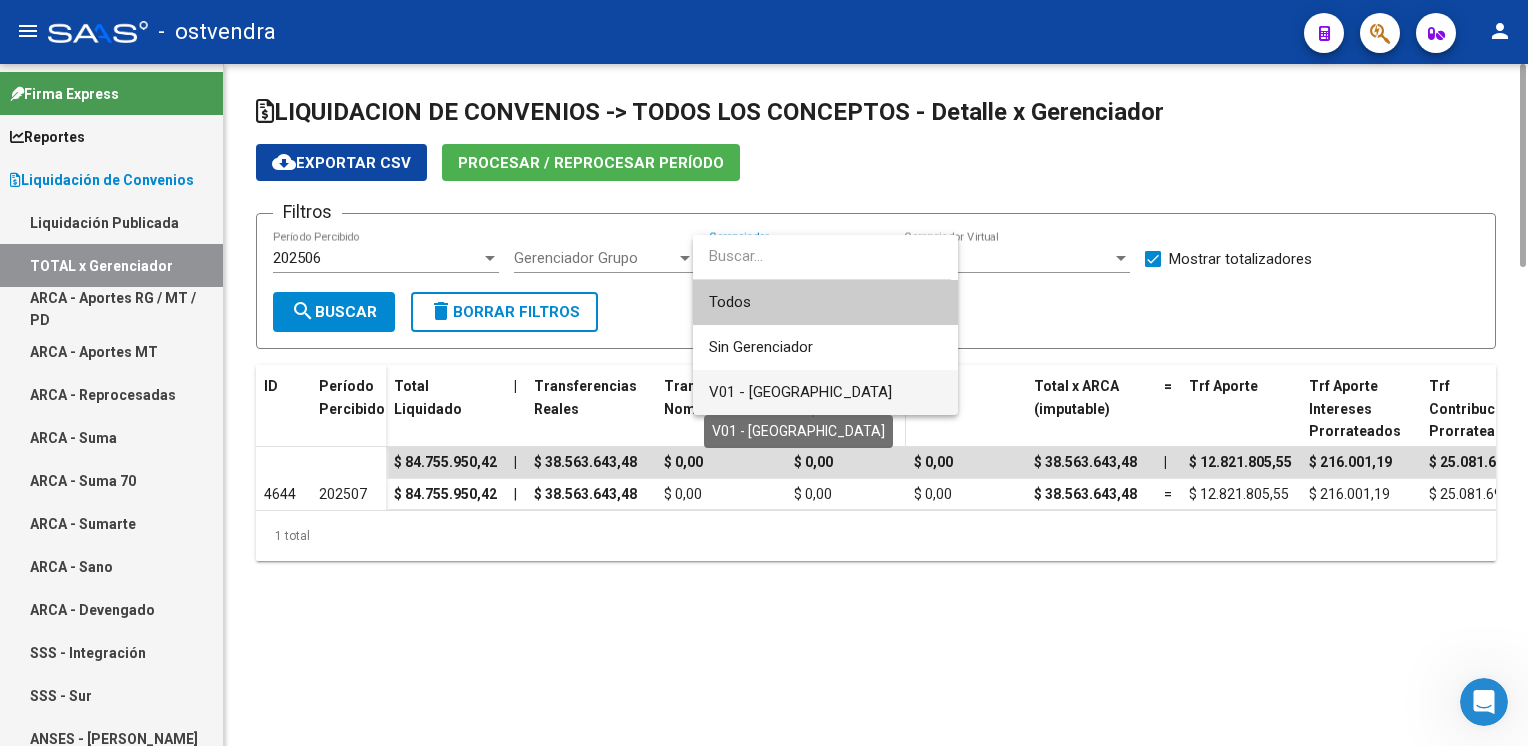click on "V01 - [GEOGRAPHIC_DATA]" at bounding box center [800, 392] 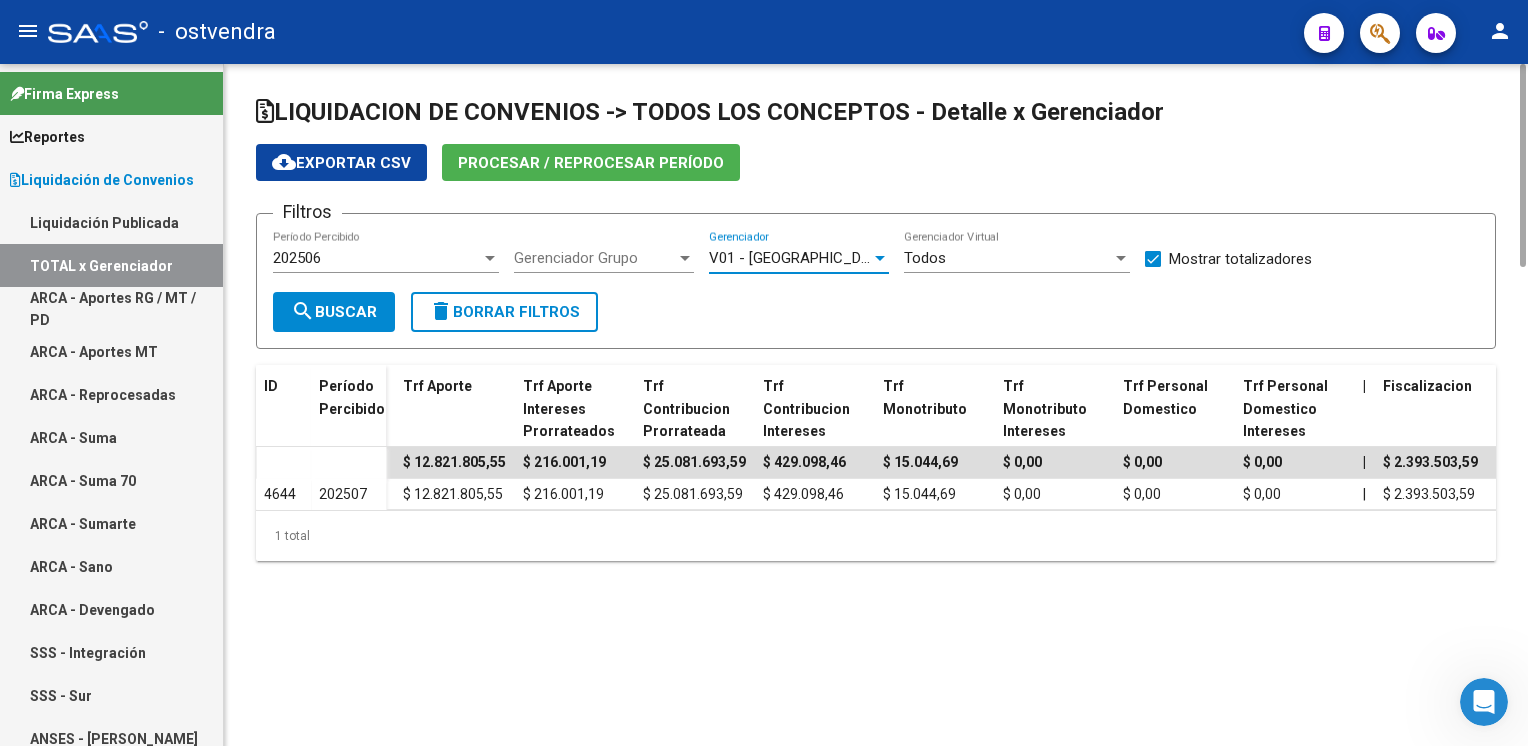 scroll, scrollTop: 0, scrollLeft: 792, axis: horizontal 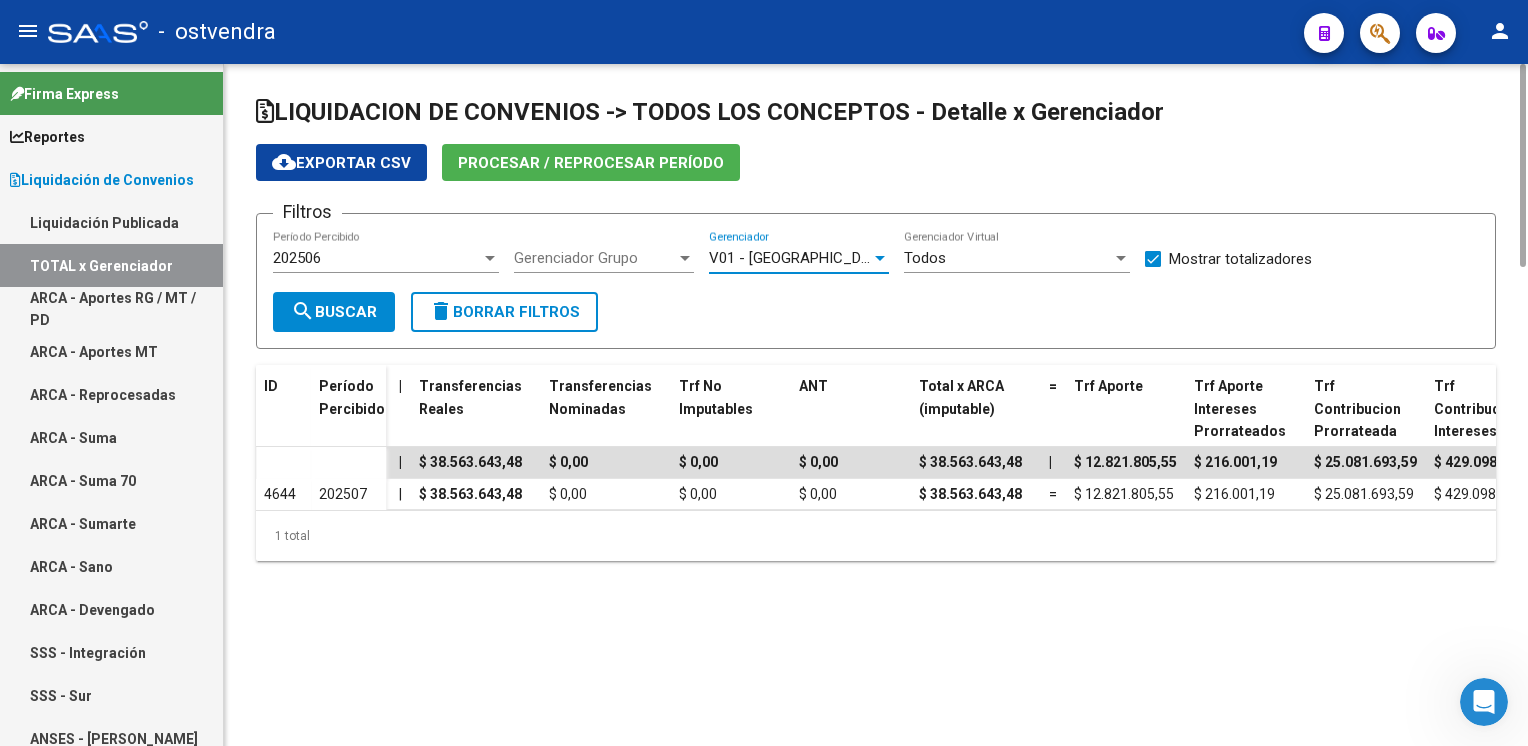 click on "Todos" at bounding box center [1008, 258] 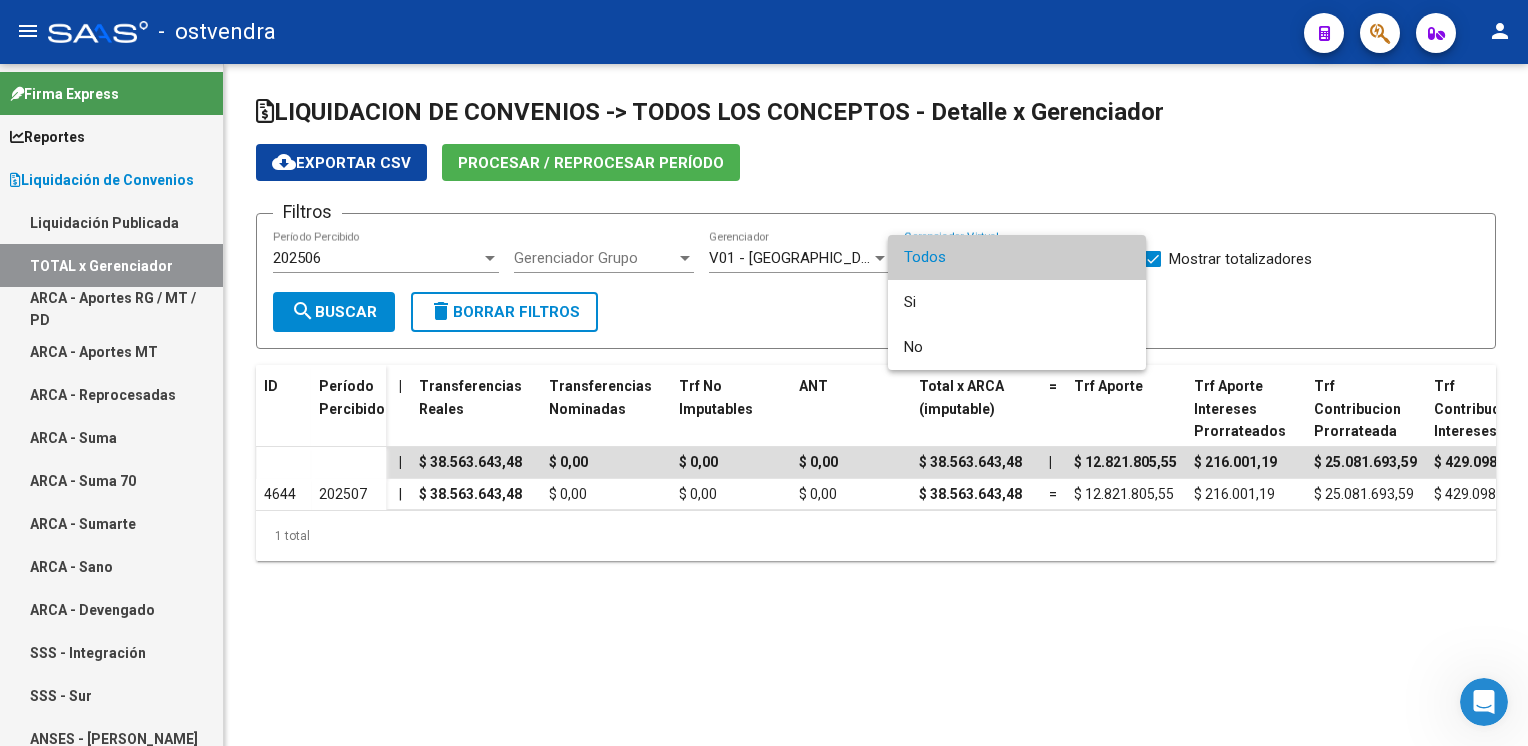 click at bounding box center [764, 373] 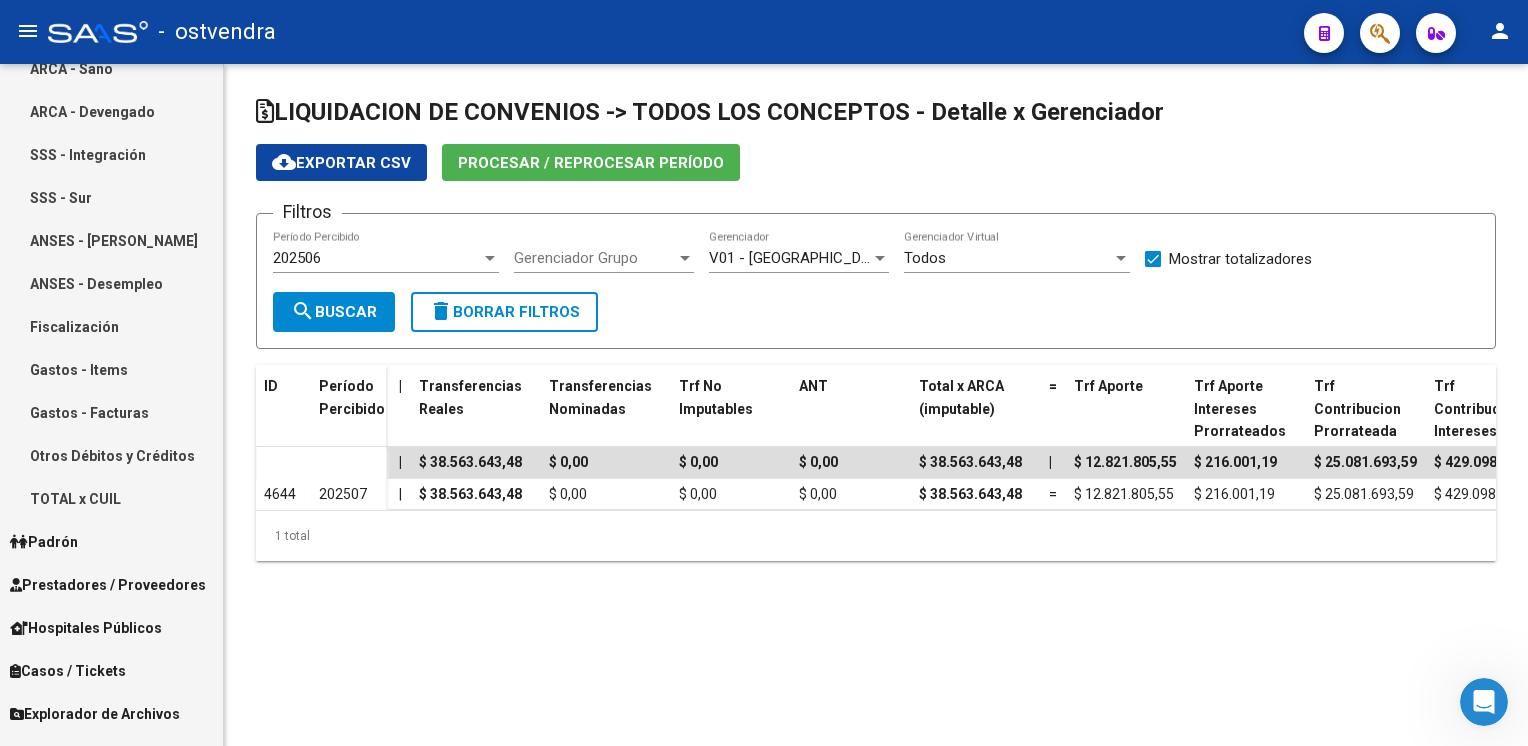 scroll, scrollTop: 529, scrollLeft: 0, axis: vertical 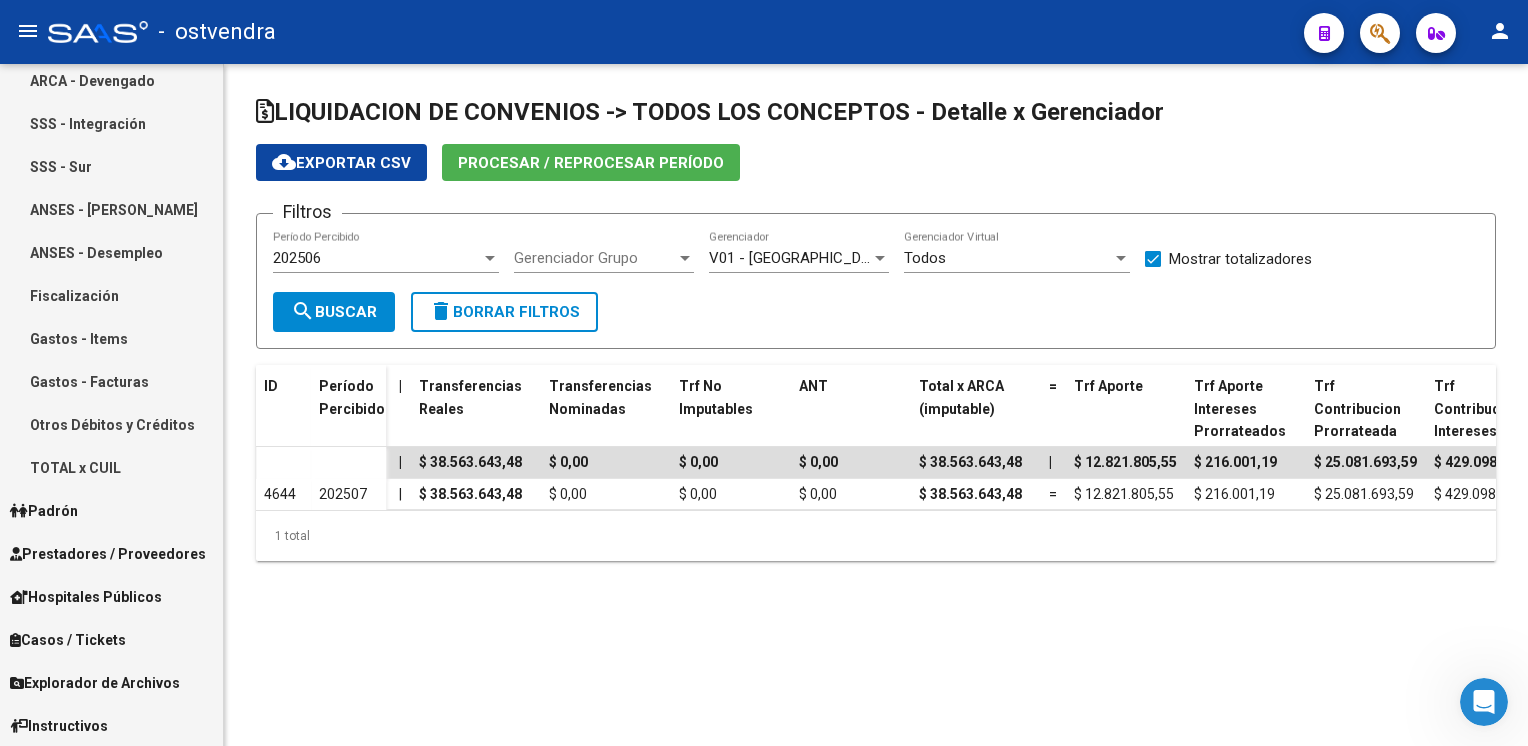click on "Prestadores / Proveedores" at bounding box center (108, 554) 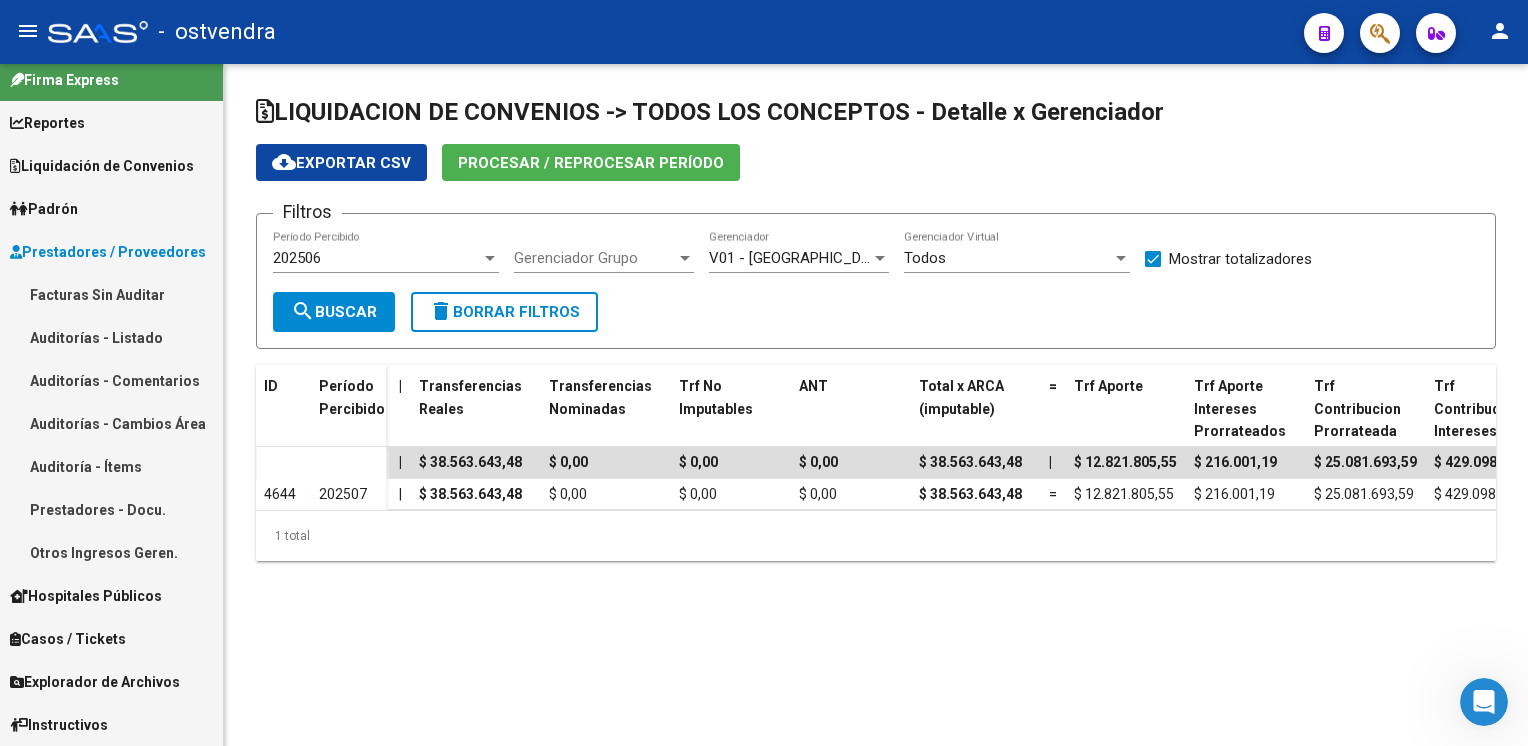 scroll, scrollTop: 13, scrollLeft: 0, axis: vertical 